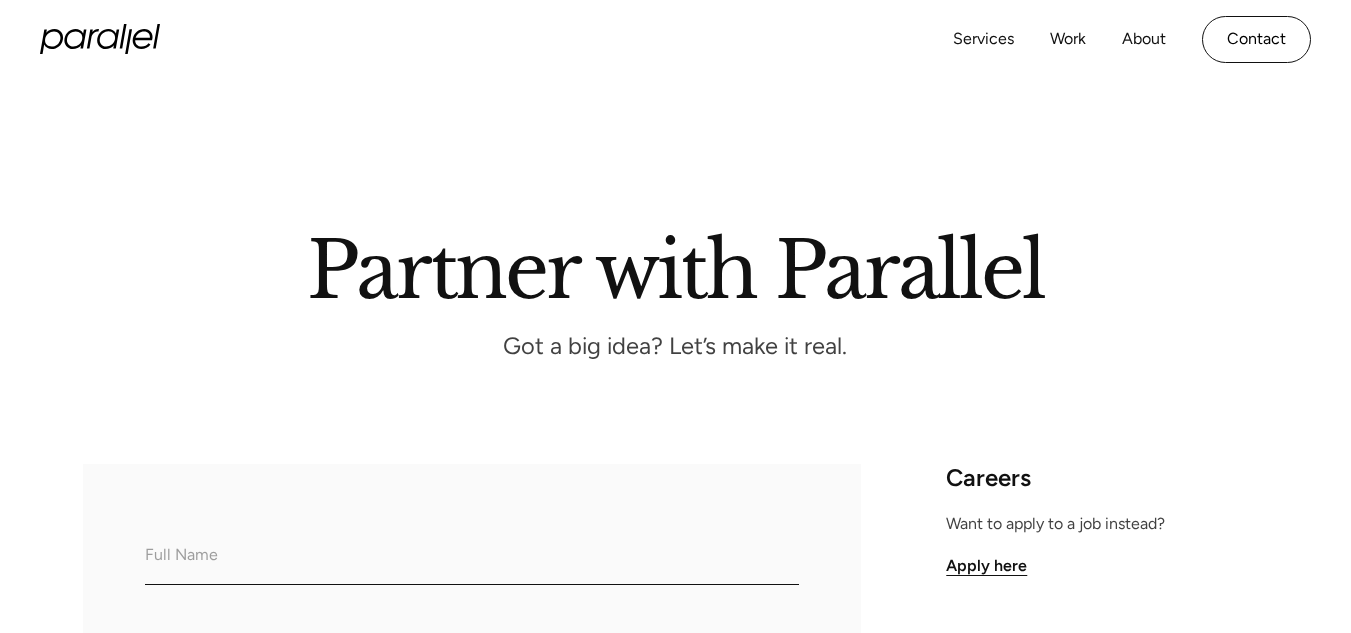 scroll, scrollTop: 0, scrollLeft: 0, axis: both 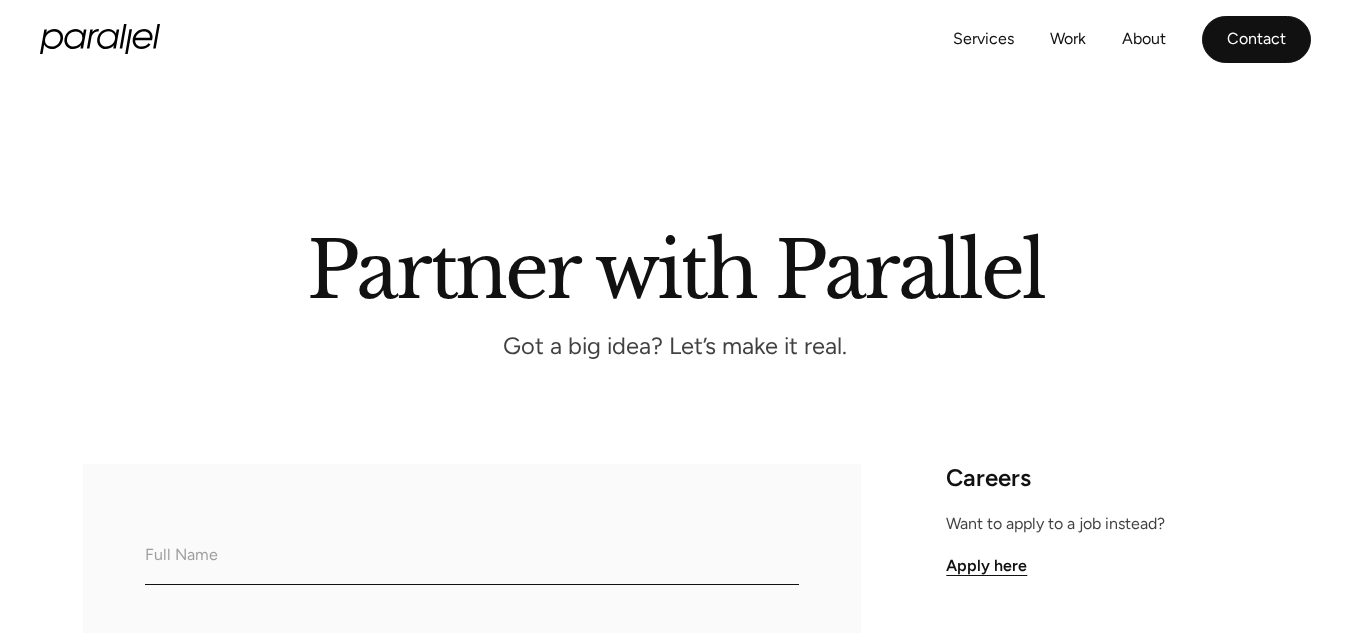 click on "Contact" at bounding box center (1256, 39) 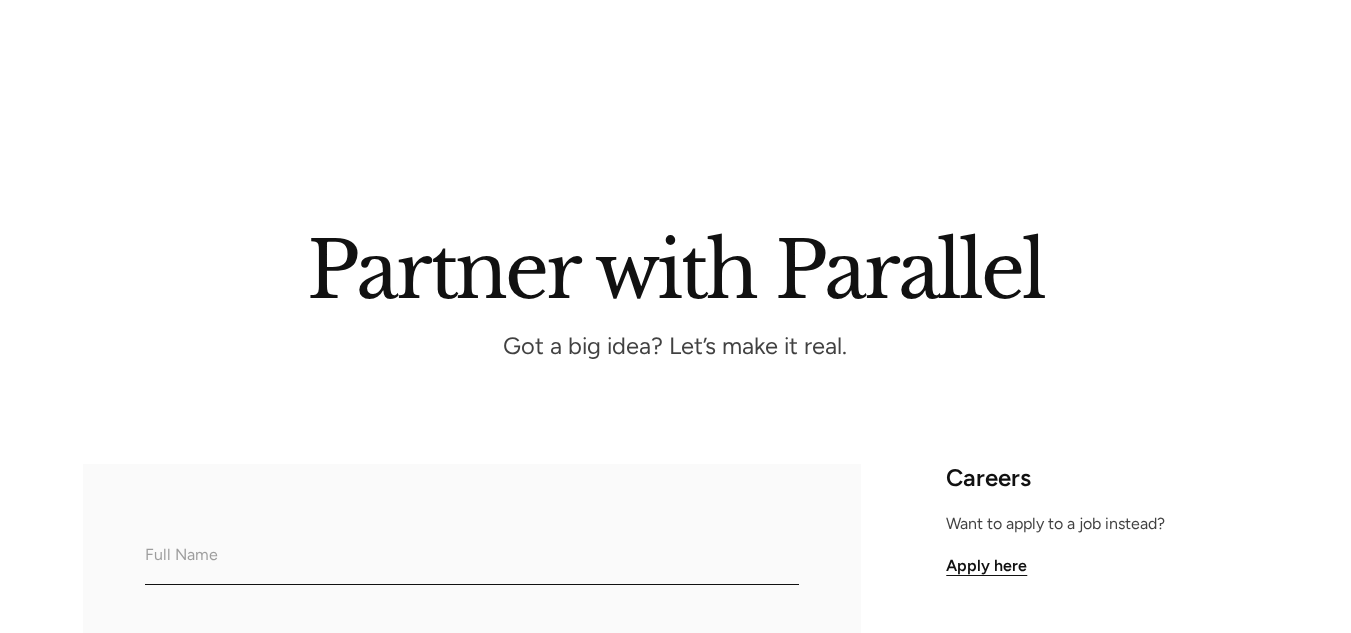 scroll, scrollTop: 539, scrollLeft: 0, axis: vertical 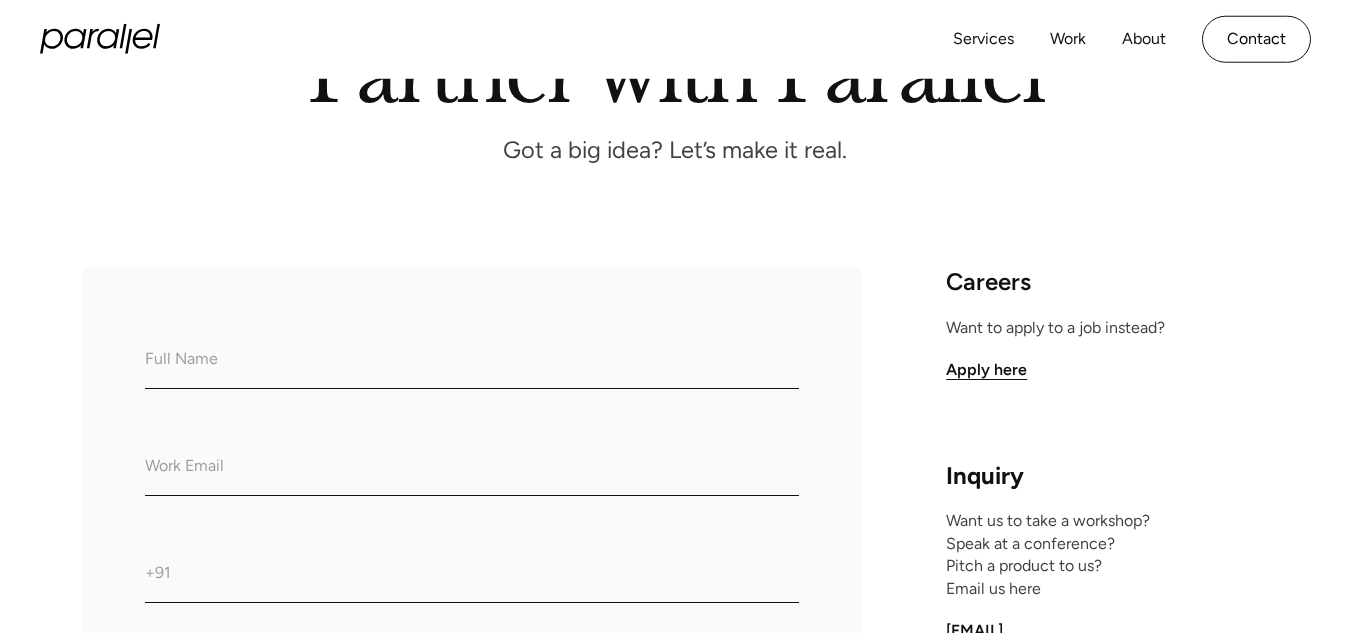 click on "What do we call you?" at bounding box center (472, 361) 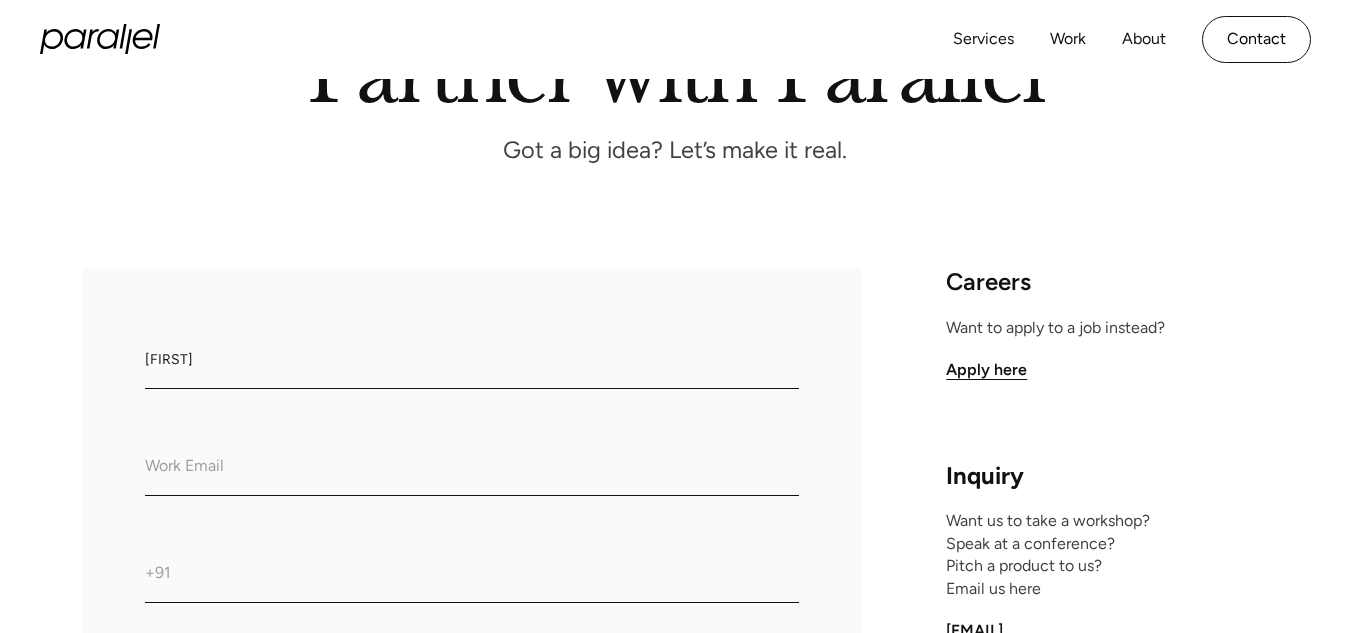 type on "Aruna" 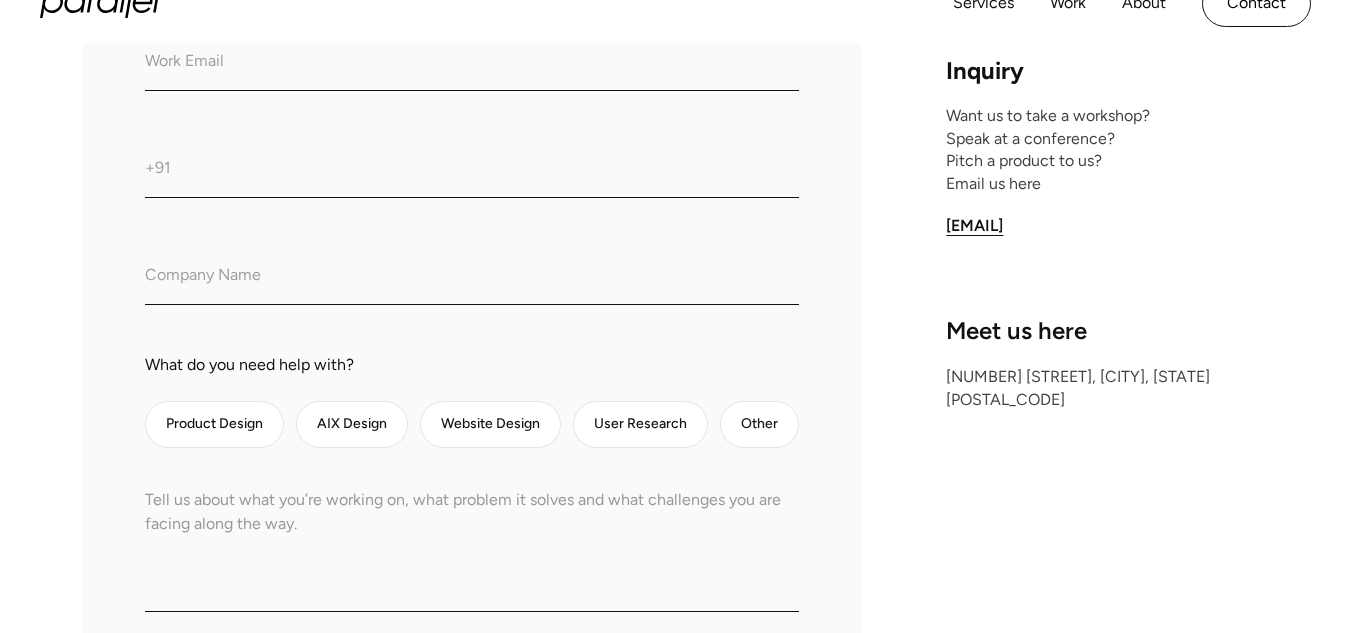 scroll, scrollTop: 609, scrollLeft: 0, axis: vertical 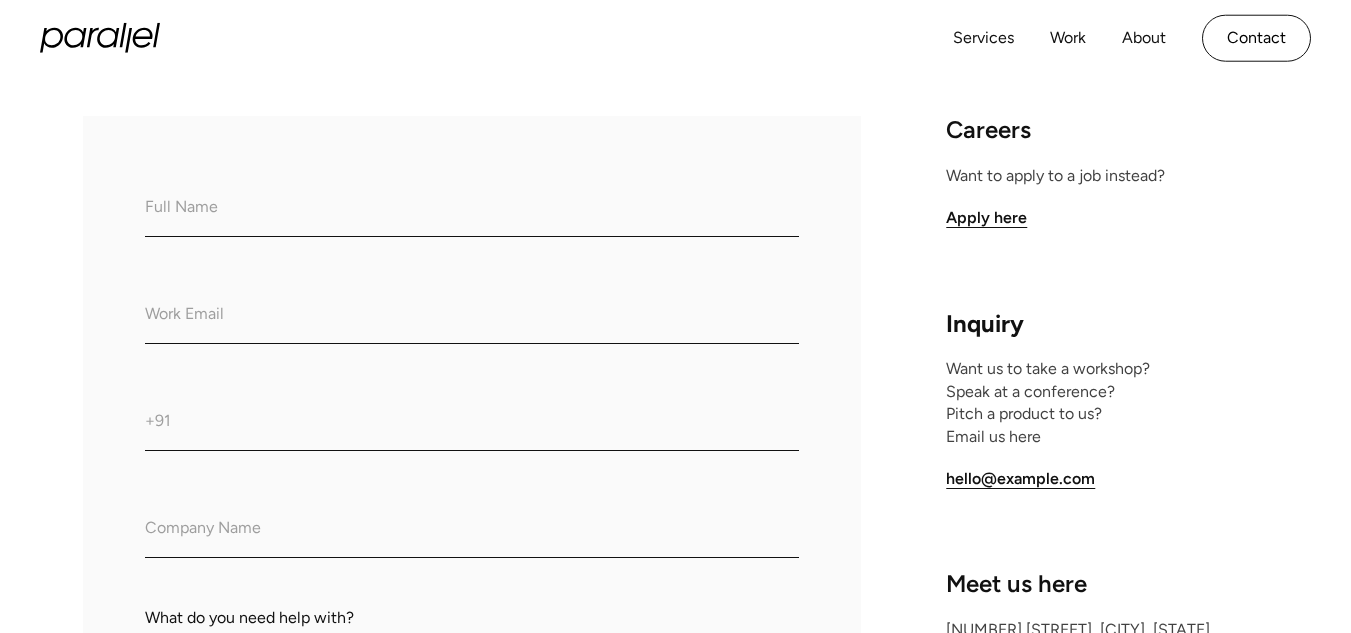 click on "What do we call you?" at bounding box center (472, 209) 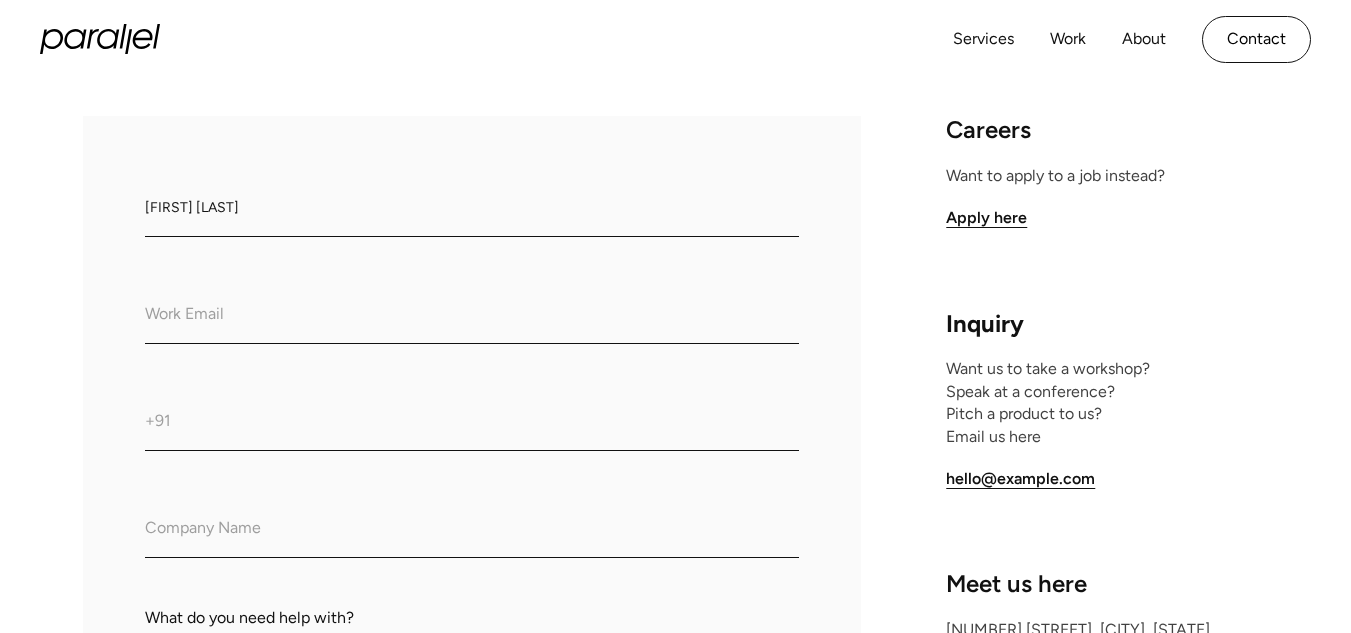 type on "[FIRST] [LAST]" 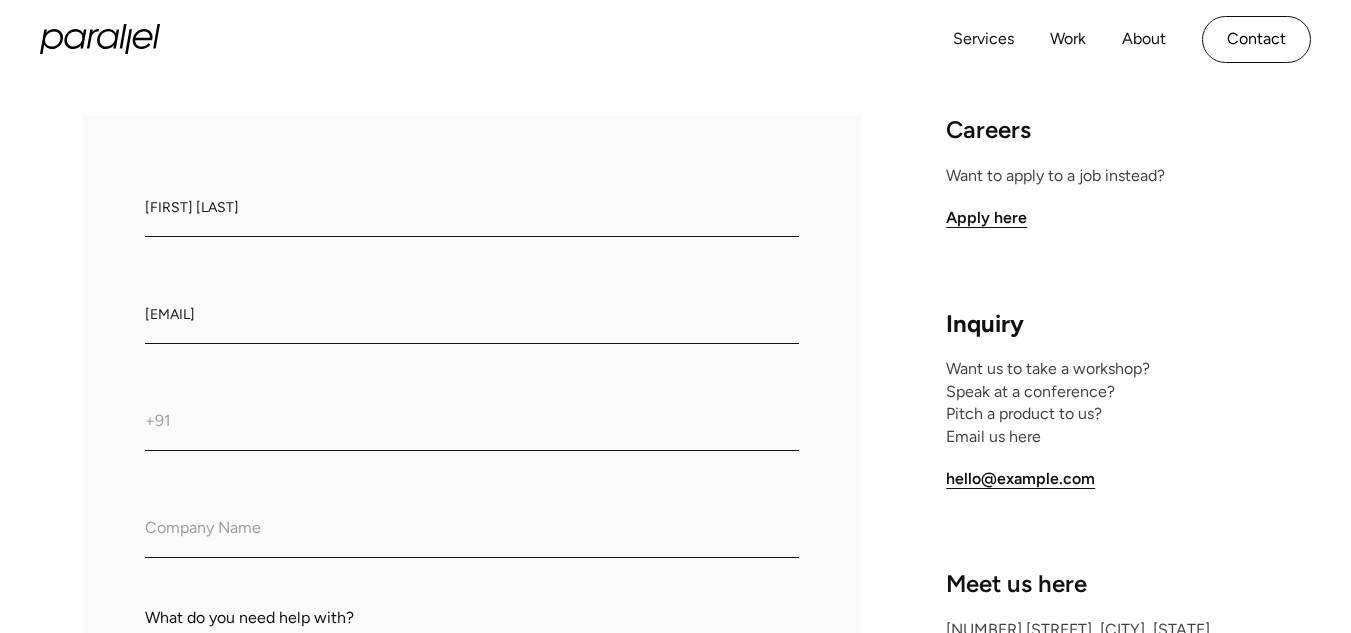 type on "[EMAIL]" 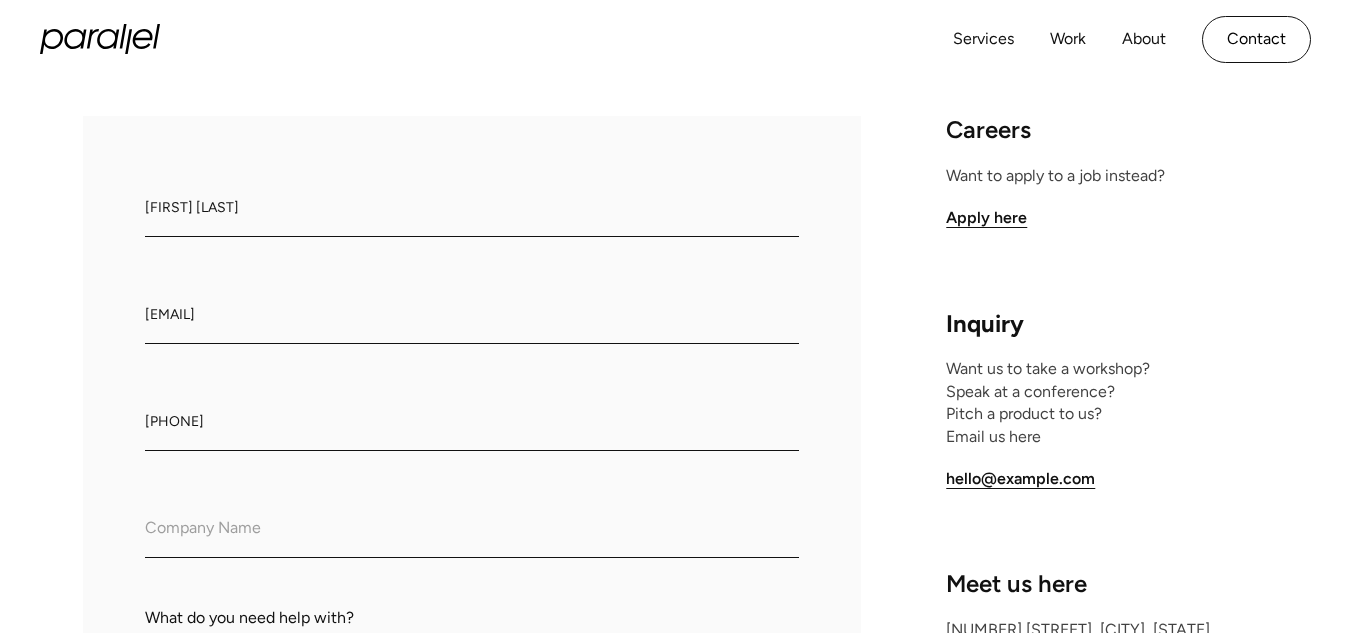 type on "[PHONE]" 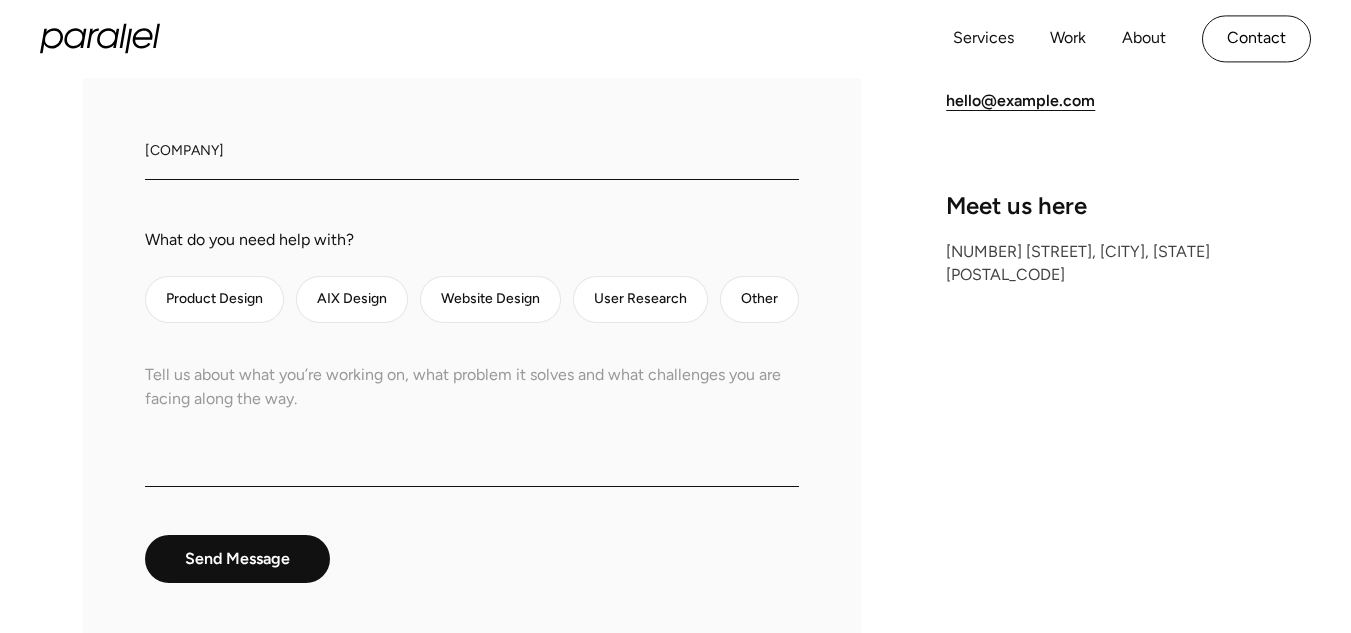 scroll, scrollTop: 721, scrollLeft: 0, axis: vertical 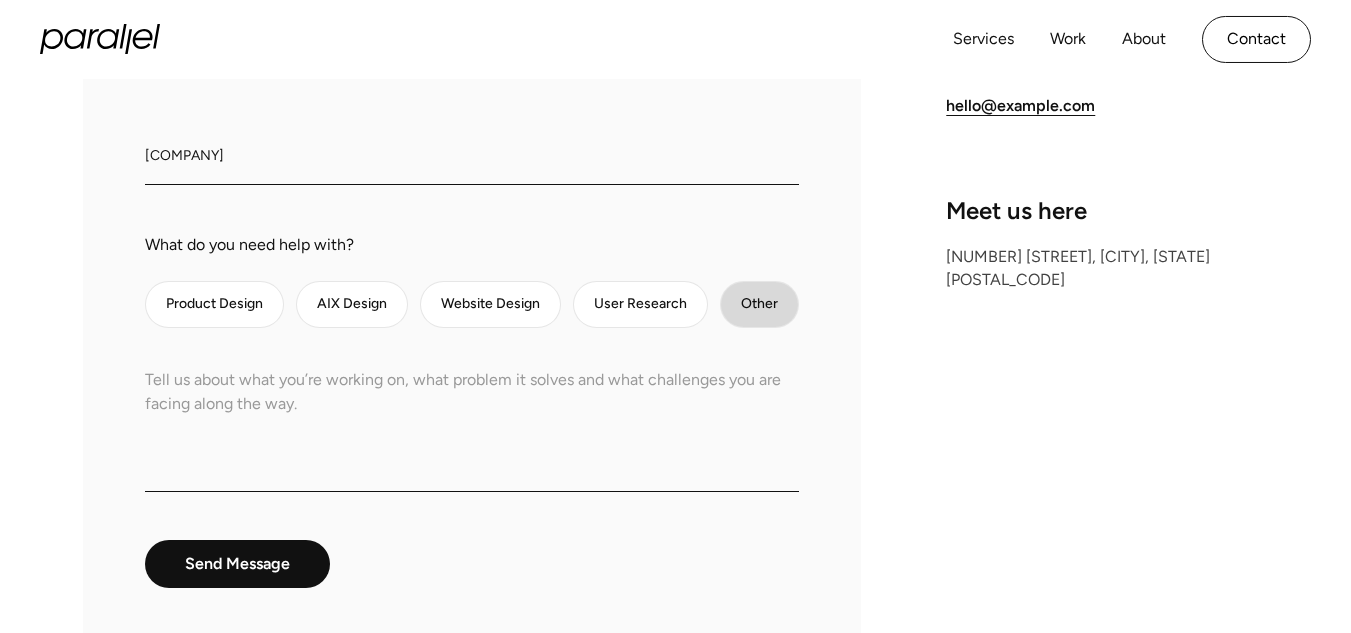 type on "[COMPANY]" 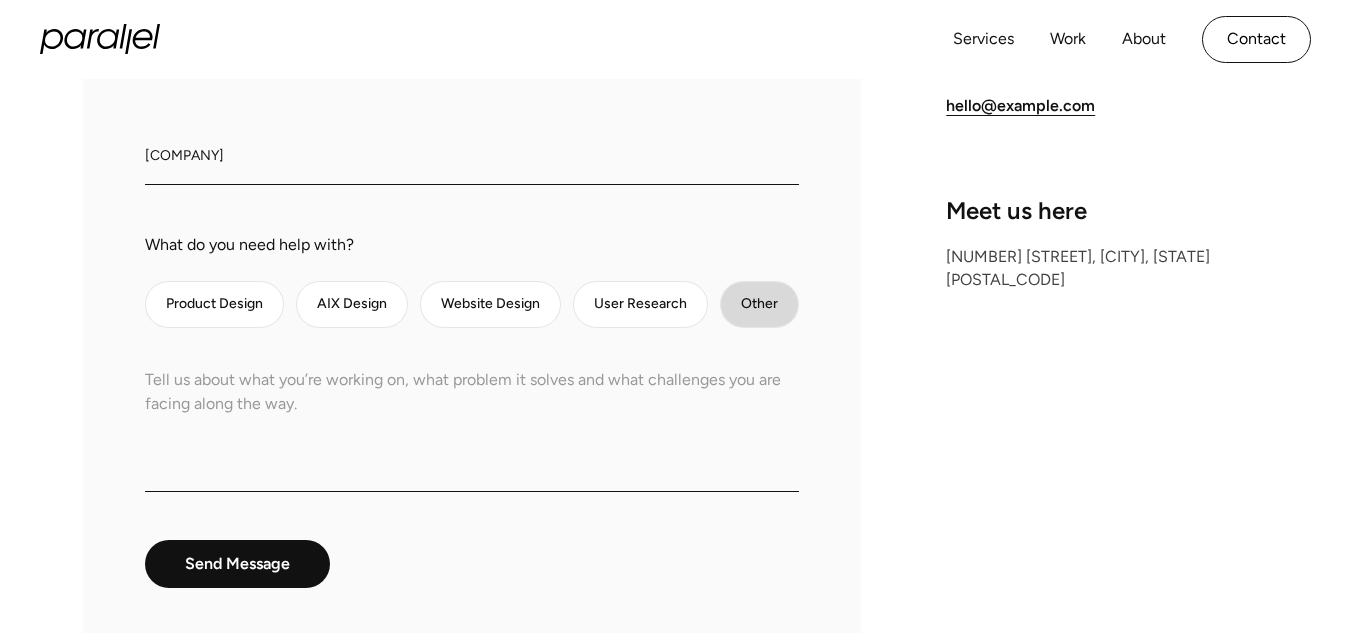 click at bounding box center [214, 304] 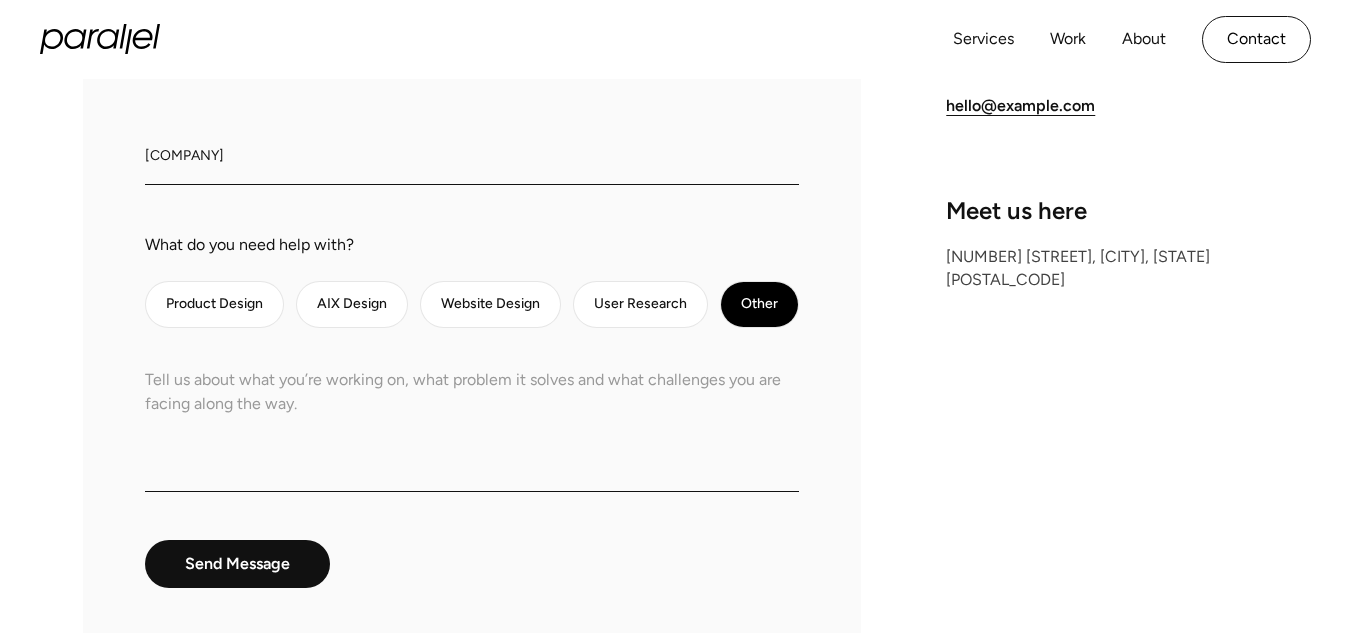 click at bounding box center (472, 422) 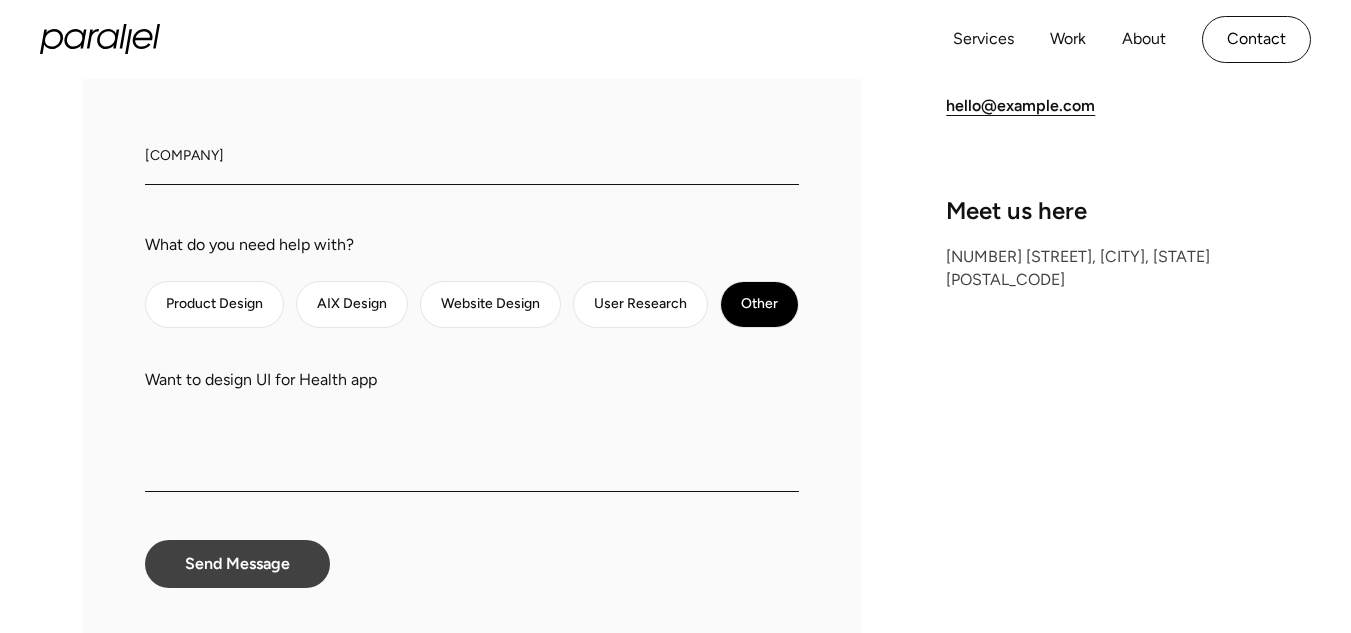 click on "Send Message" at bounding box center [237, 564] 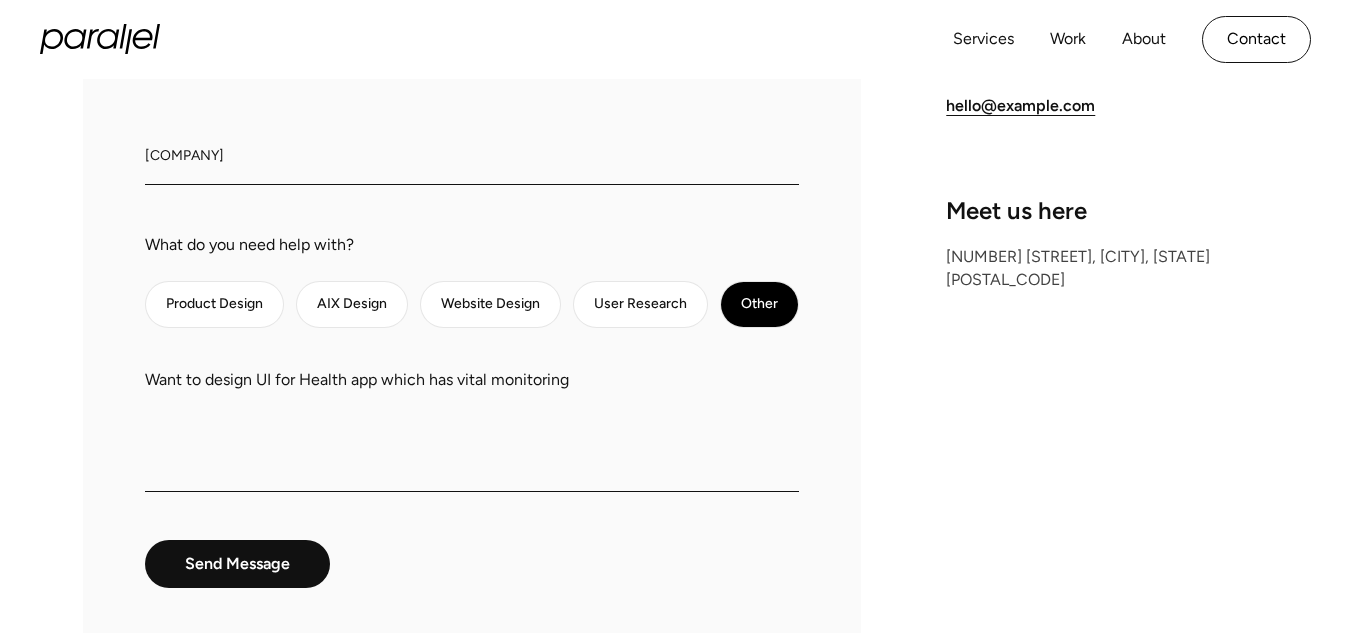 click on "Want to design UI for Health app which has vital monitoring" at bounding box center (472, 422) 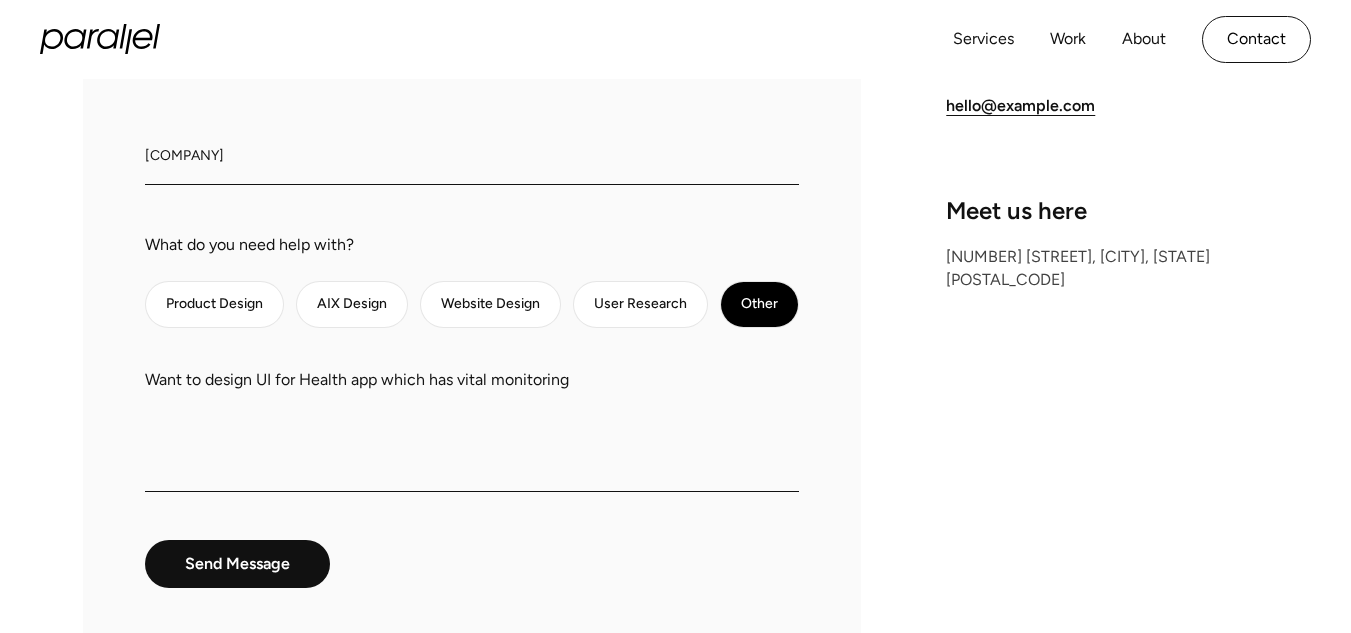 click on "Want to design UI for Health app which has vital monitoring" at bounding box center [472, 422] 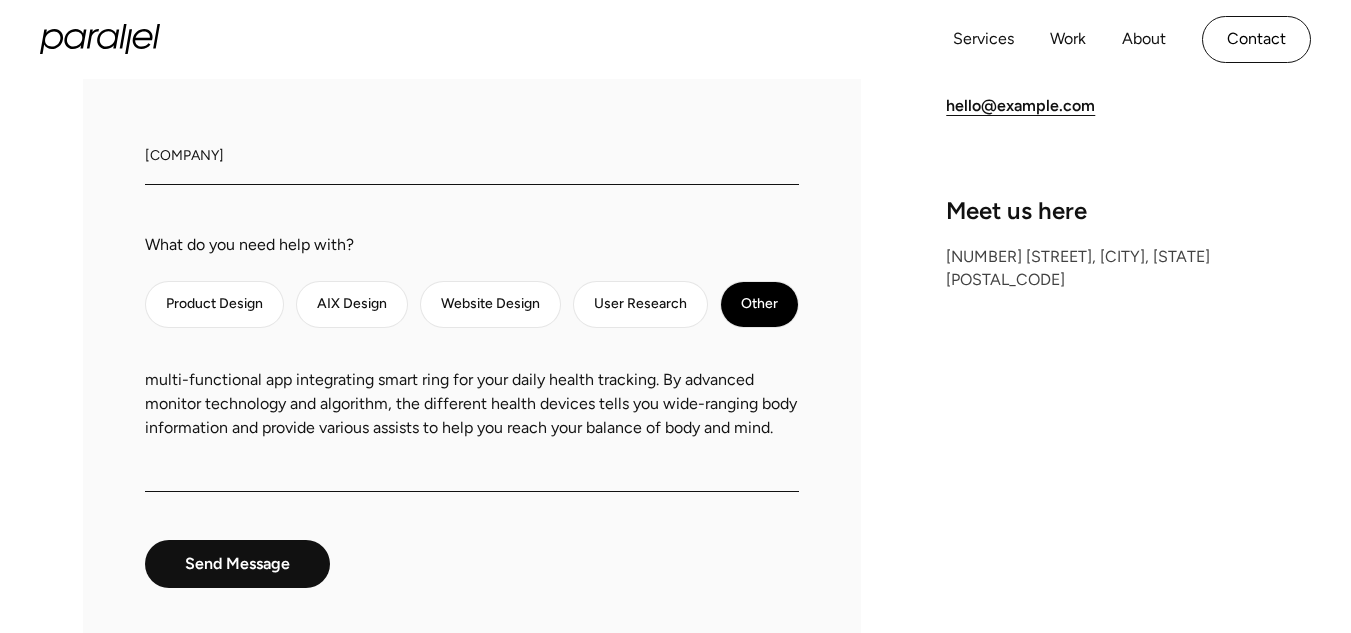 scroll, scrollTop: 677, scrollLeft: 0, axis: vertical 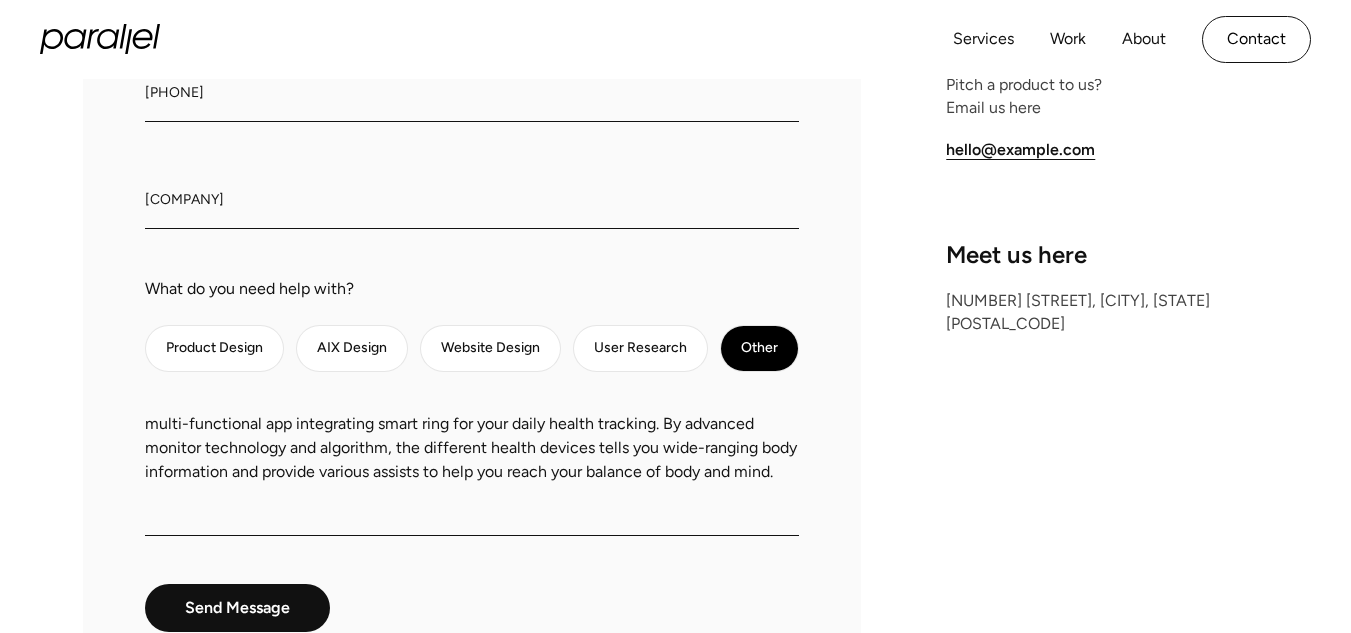 click on "multi-functional app integrating smart ring for your daily health tracking. By advanced monitor technology and algorithm, the different health devices tells you wide-ranging body information and provide various assists to help you reach your balance of body and mind." at bounding box center (472, 466) 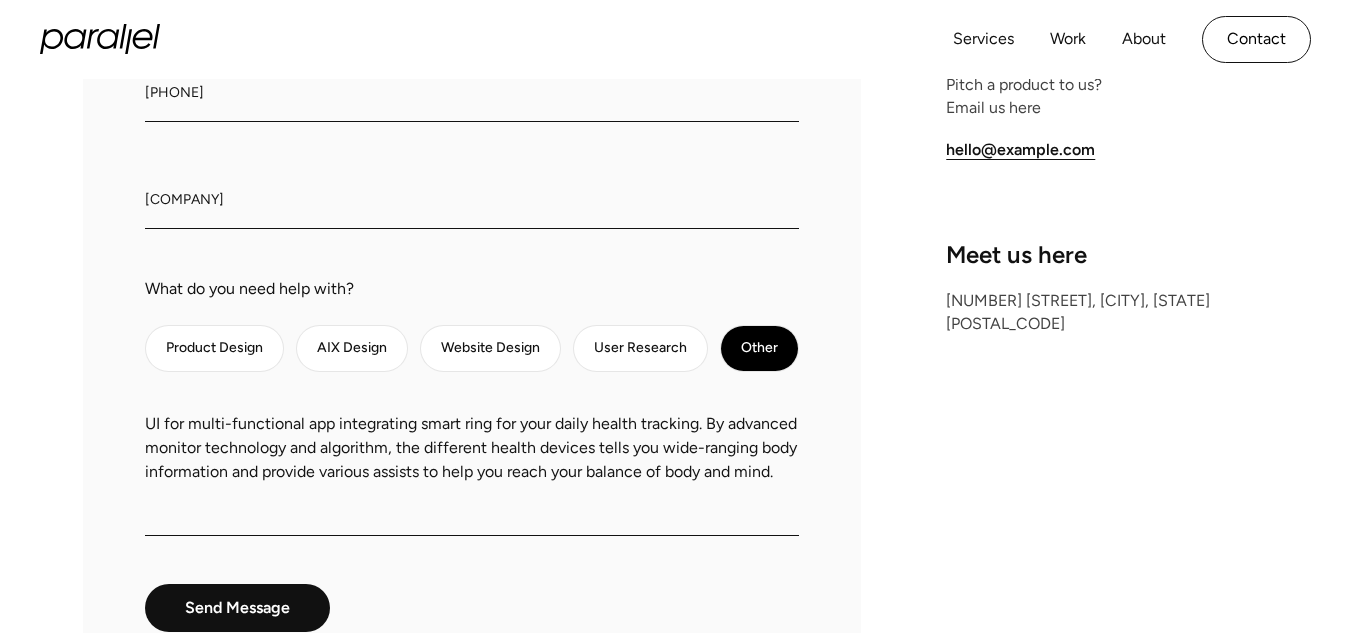 click on "UI for multi-functional app integrating smart ring for your daily health tracking. By advanced monitor technology and algorithm, the different health devices tells you wide-ranging body information and provide various assists to help you reach your balance of body and mind." at bounding box center [472, 466] 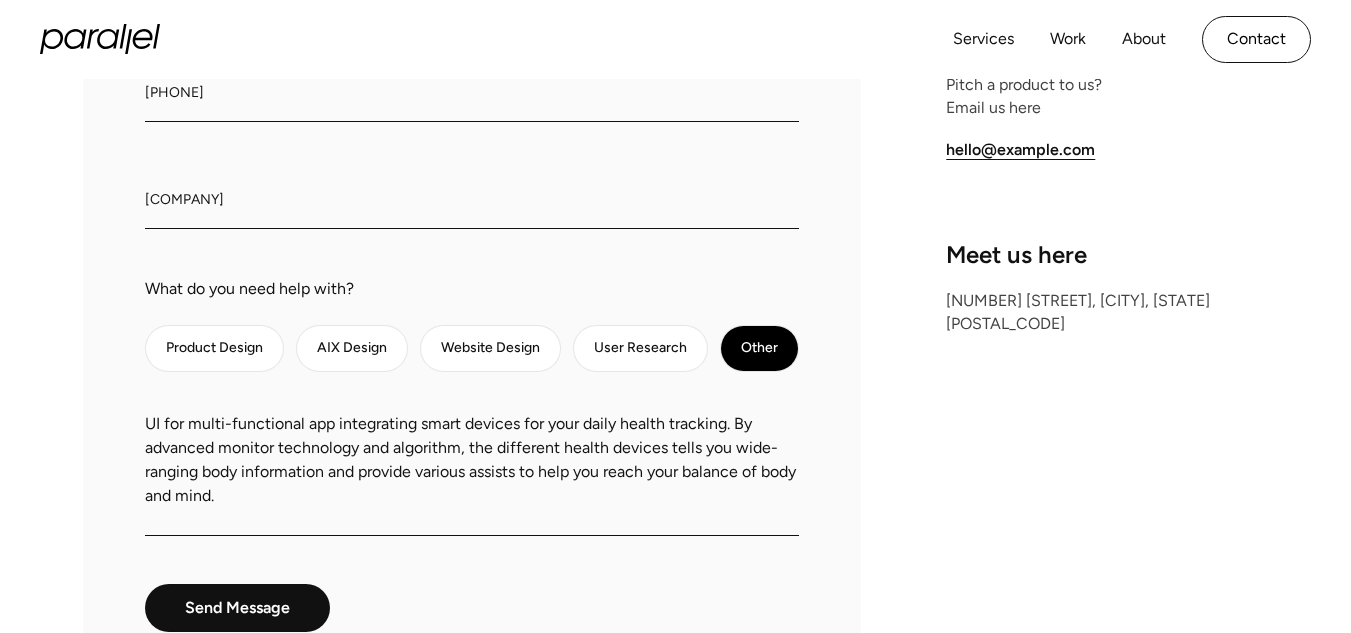 click on "UI for multi-functional app integrating smart devices for your daily health tracking. By advanced monitor technology and algorithm, the different health devices tells you wide-ranging body information and provide various assists to help you reach your balance of body and mind." at bounding box center [472, 466] 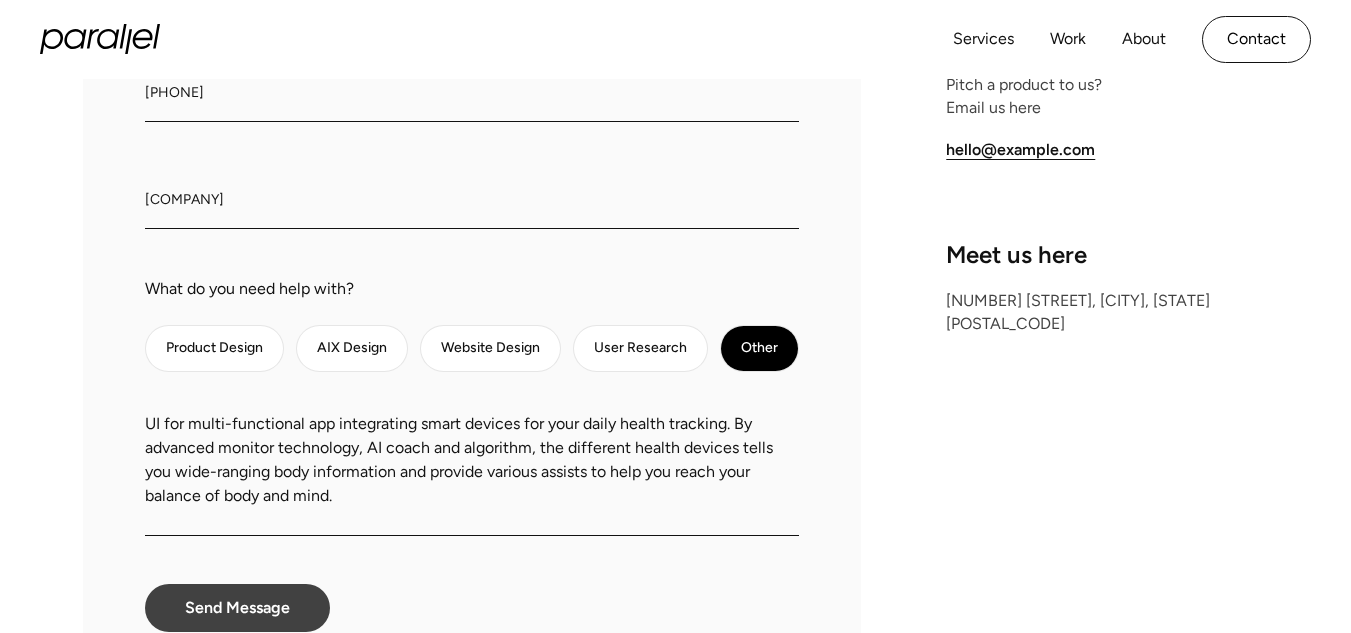 type on "UI for multi-functional app integrating smart devices for your daily health tracking. By advanced monitor technology, AI coach and algorithm, the different health devices tells you wide-ranging body information and provide various assists to help you reach your balance of body and mind." 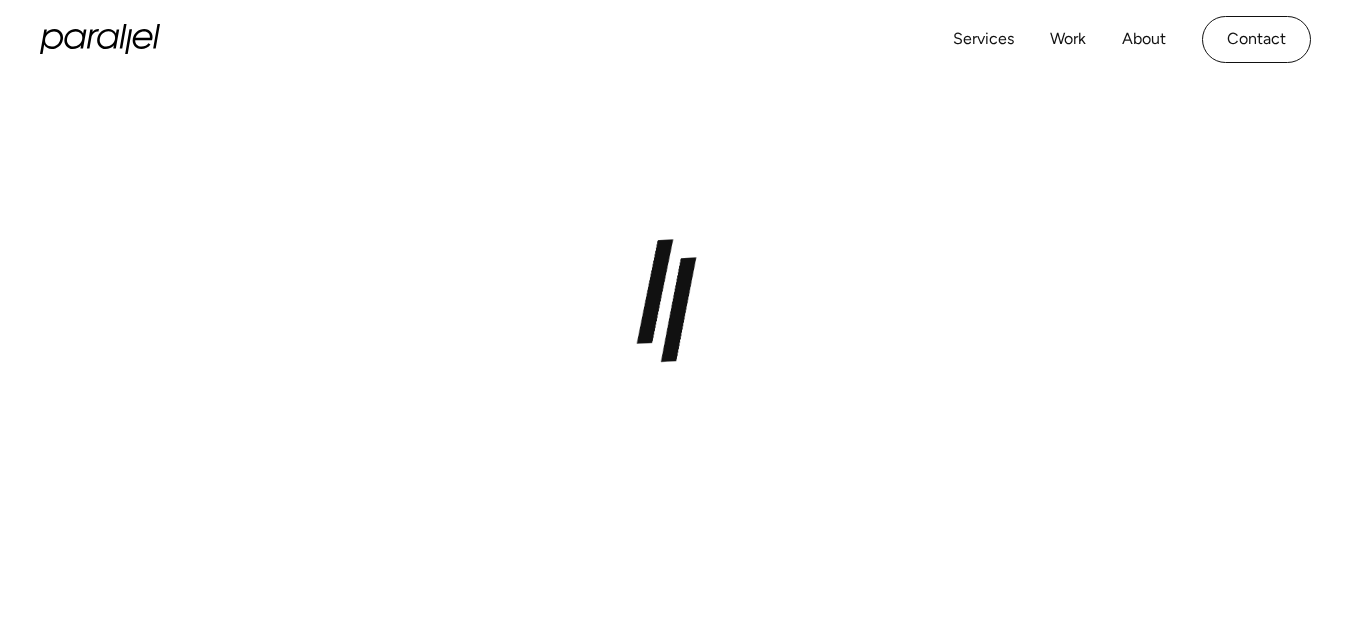 scroll, scrollTop: 0, scrollLeft: 0, axis: both 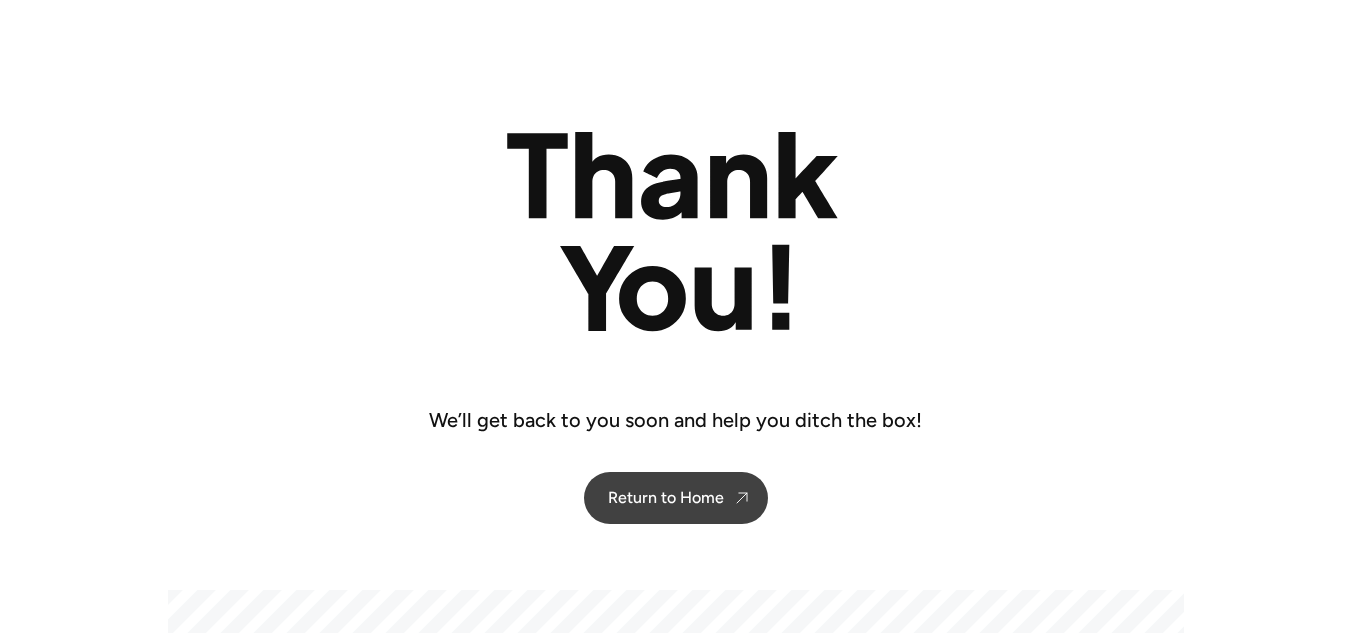 click on "Return to Home" at bounding box center (666, 497) 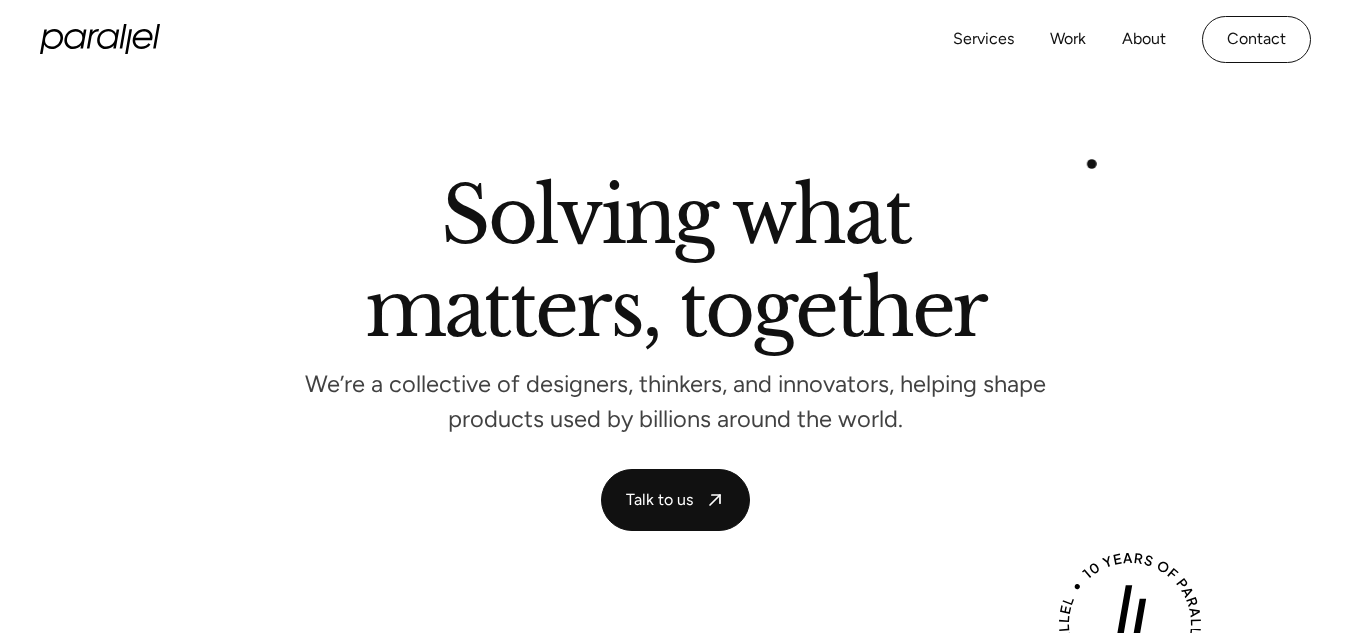scroll, scrollTop: 0, scrollLeft: 0, axis: both 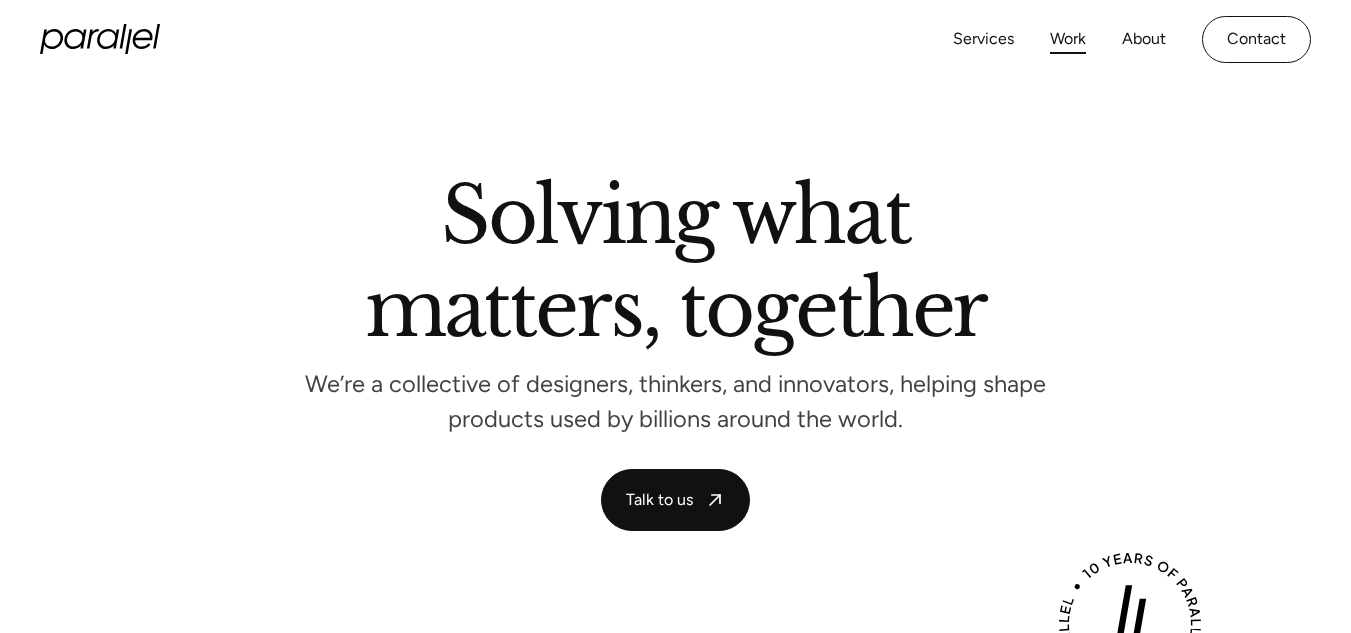 click on "Work" at bounding box center (1068, 39) 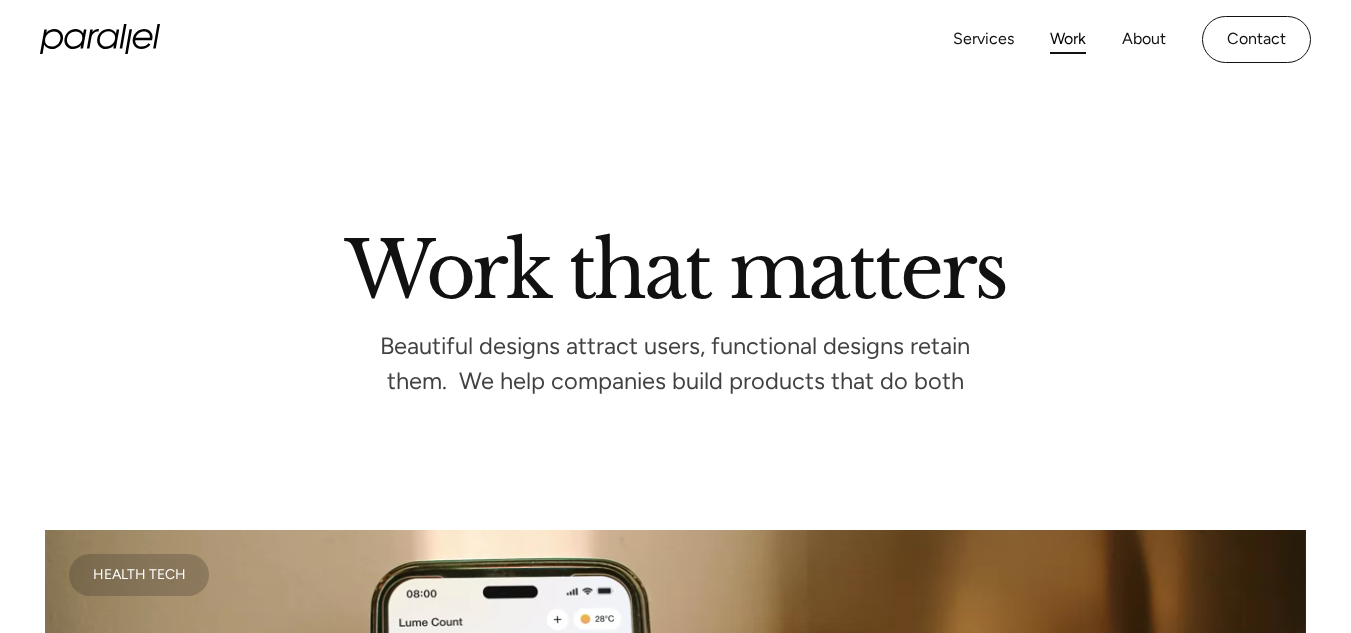 scroll, scrollTop: 526, scrollLeft: 0, axis: vertical 